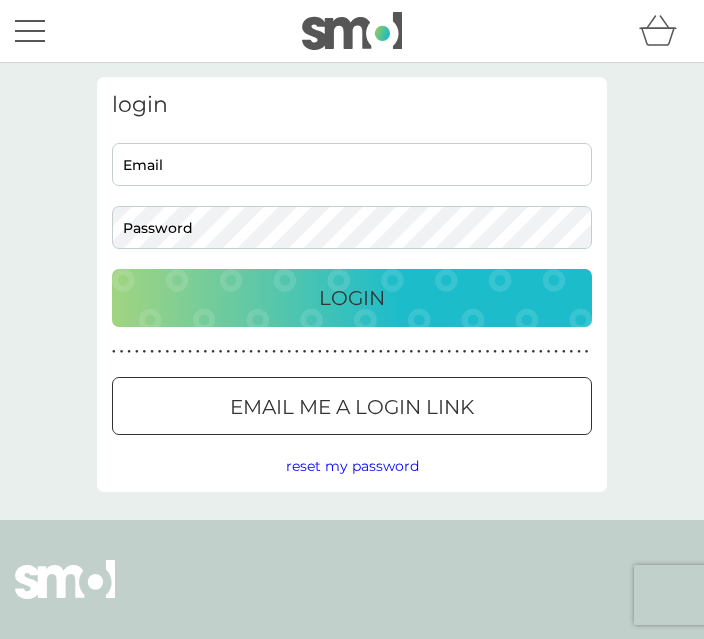 scroll, scrollTop: 0, scrollLeft: 0, axis: both 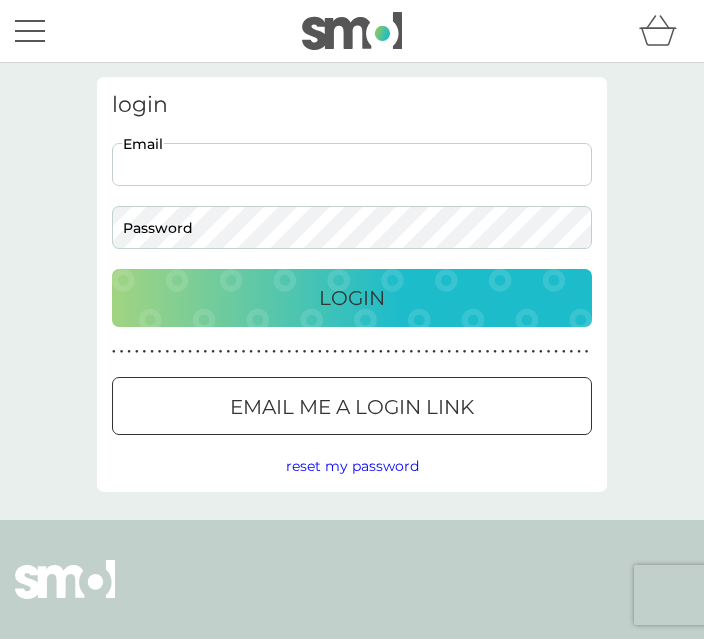 type on "hodder.family@[EMAIL]" 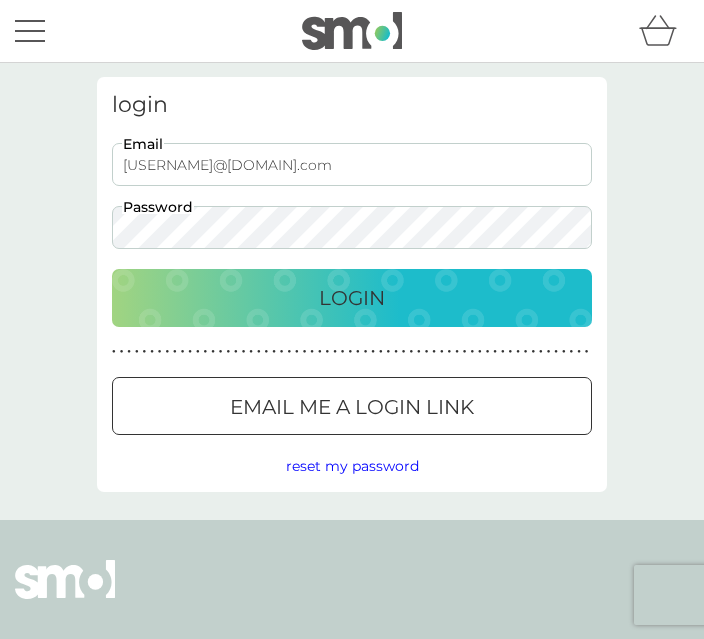 click on "Login" at bounding box center [352, 298] 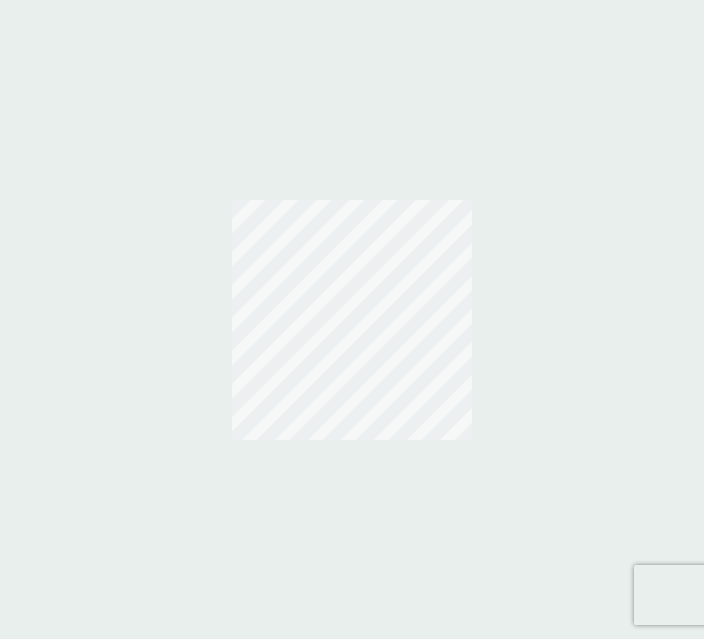 scroll, scrollTop: 0, scrollLeft: 0, axis: both 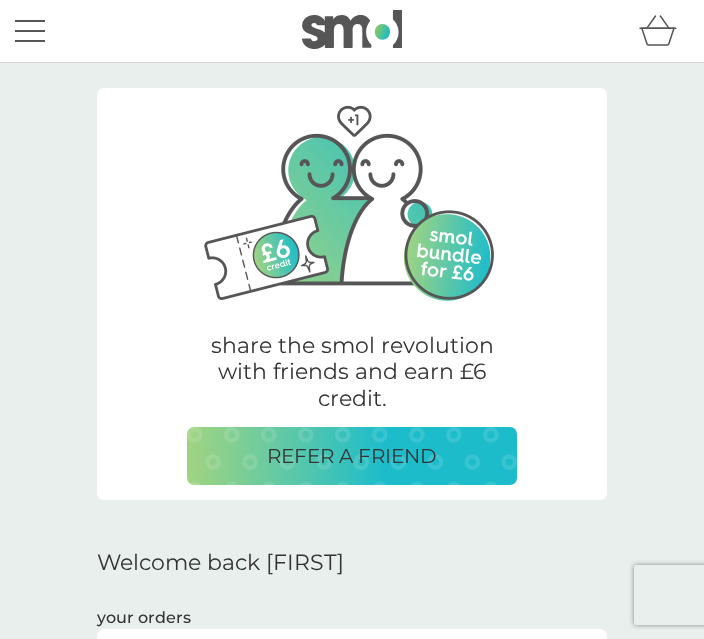 click on "Welcome back [FIRST]" at bounding box center [352, 563] 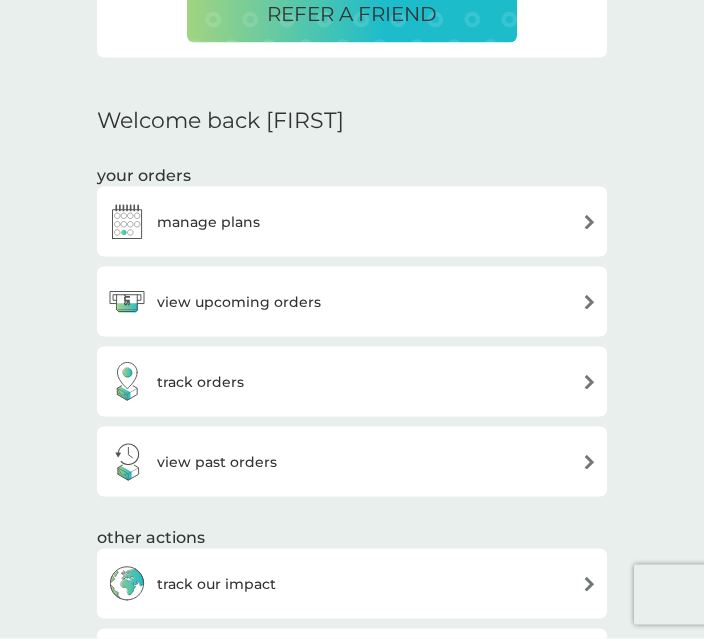scroll, scrollTop: 450, scrollLeft: 0, axis: vertical 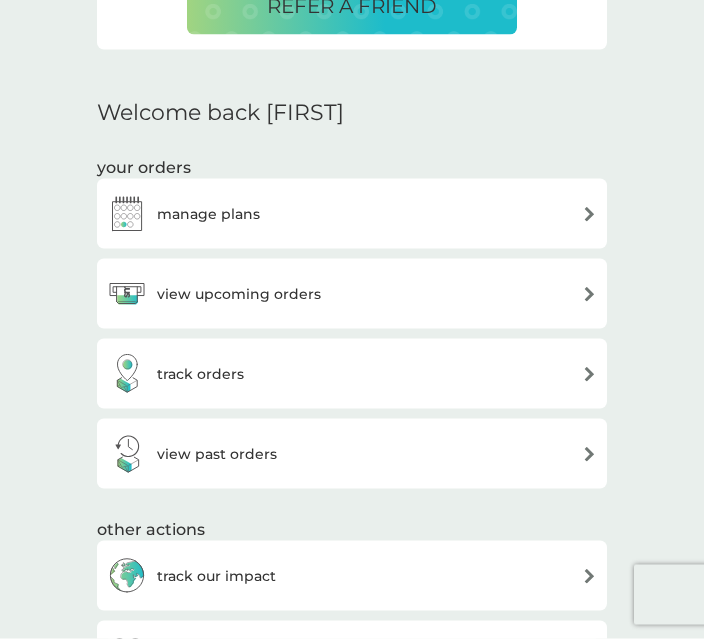 click on "view upcoming orders" at bounding box center (352, 294) 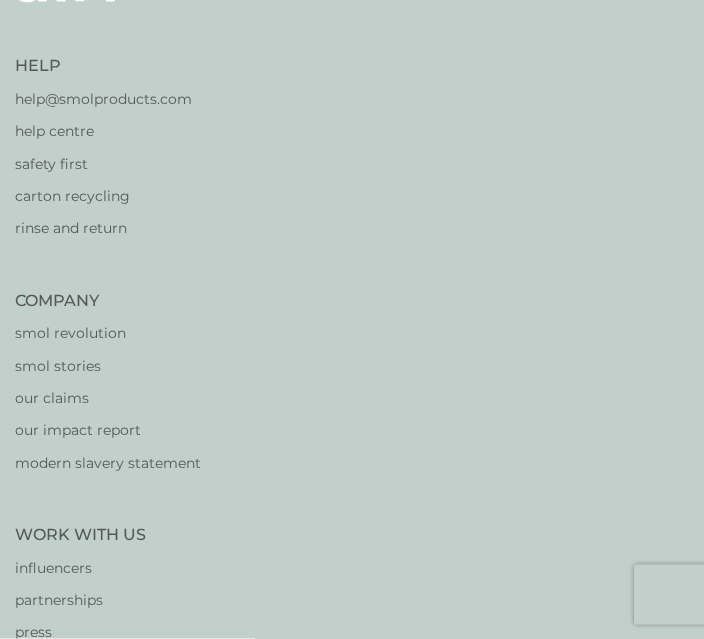 scroll, scrollTop: 0, scrollLeft: 0, axis: both 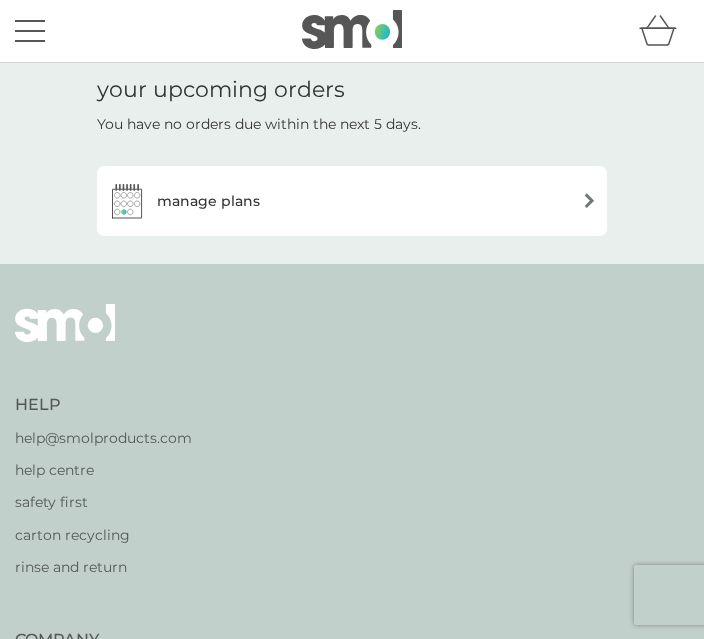 click on "manage plans" at bounding box center (352, 201) 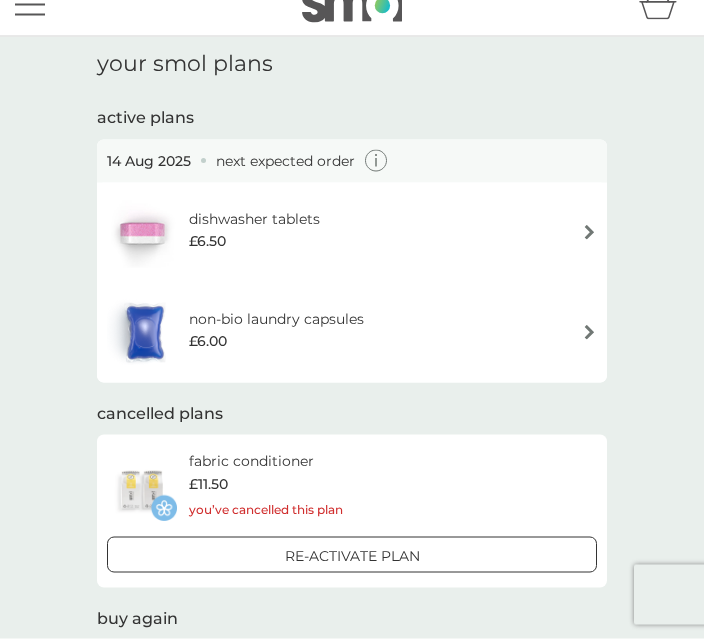scroll, scrollTop: 22, scrollLeft: 0, axis: vertical 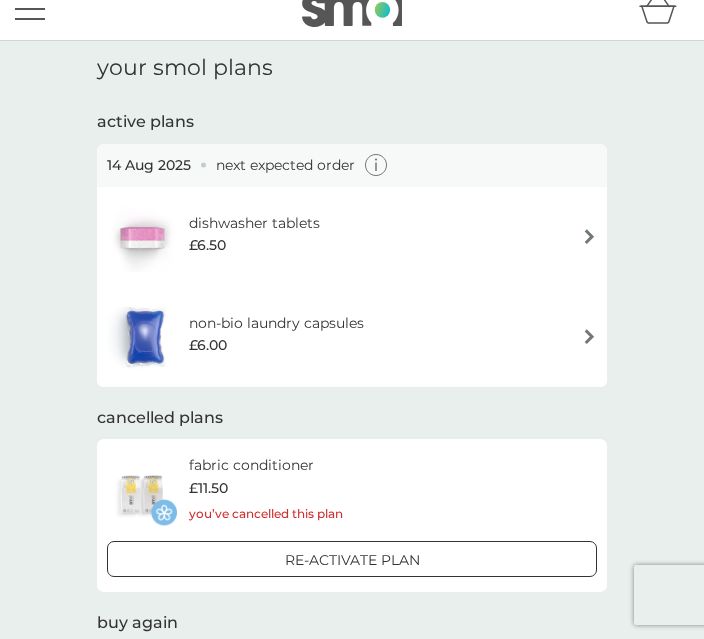 click 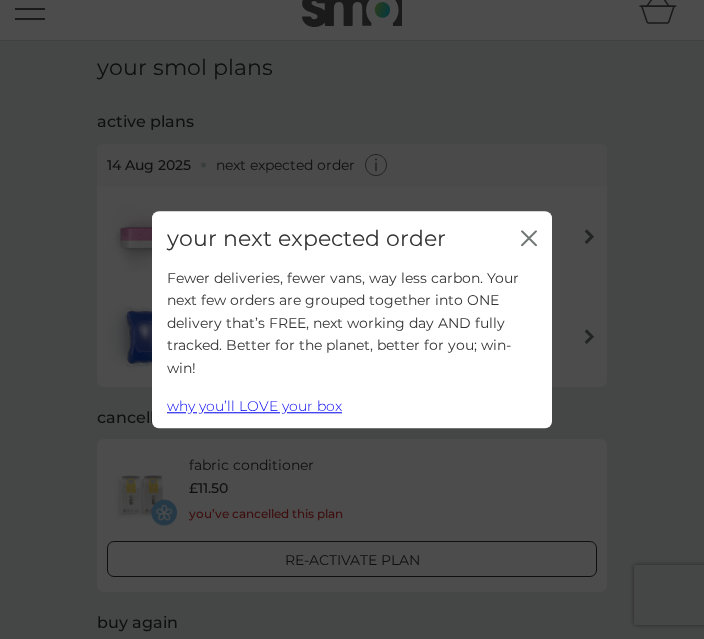 click on "close" 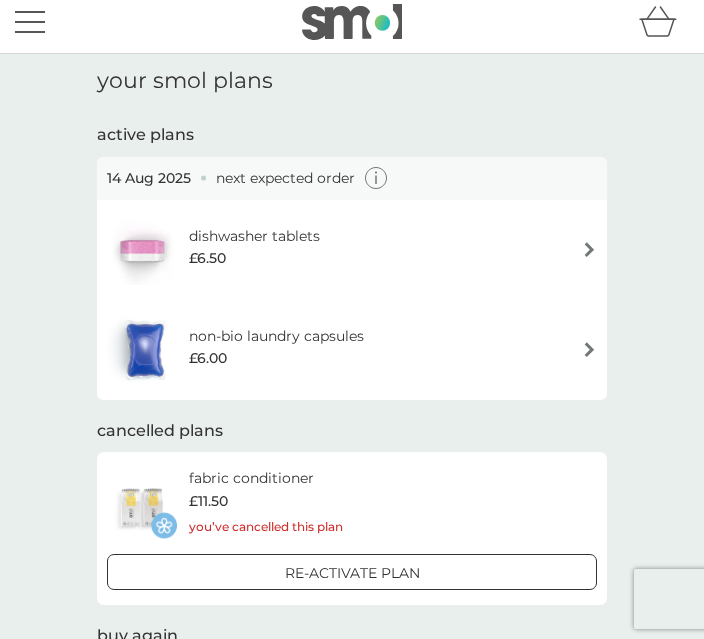 scroll, scrollTop: 0, scrollLeft: 0, axis: both 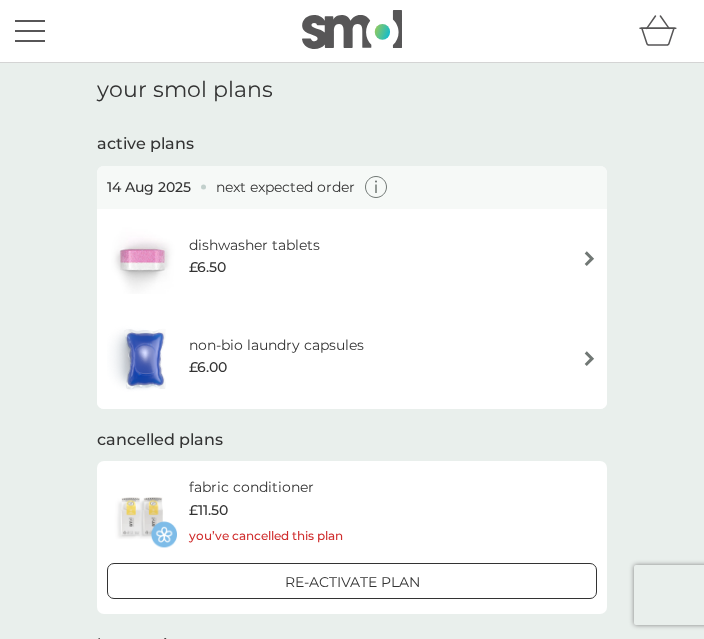 click on "non-bio laundry capsules" at bounding box center (276, 345) 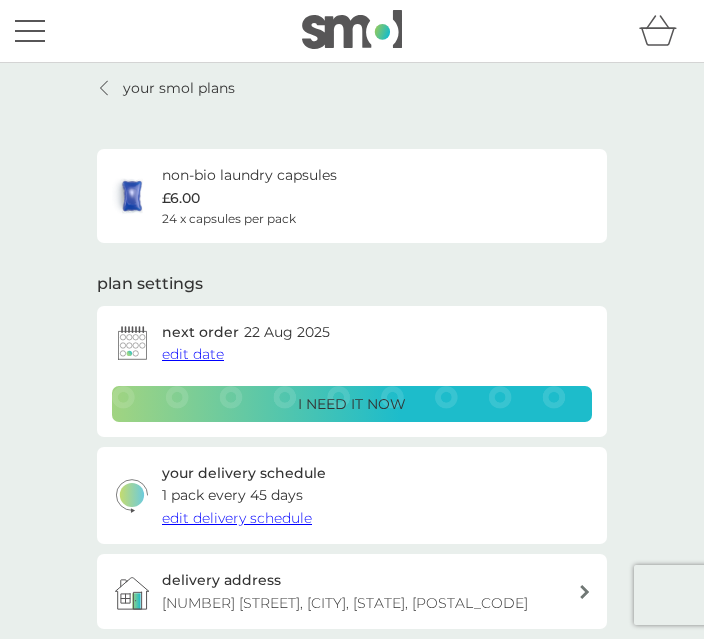 click on "non-bio laundry capsules £6.00 24 x capsules per pack" at bounding box center [352, 196] 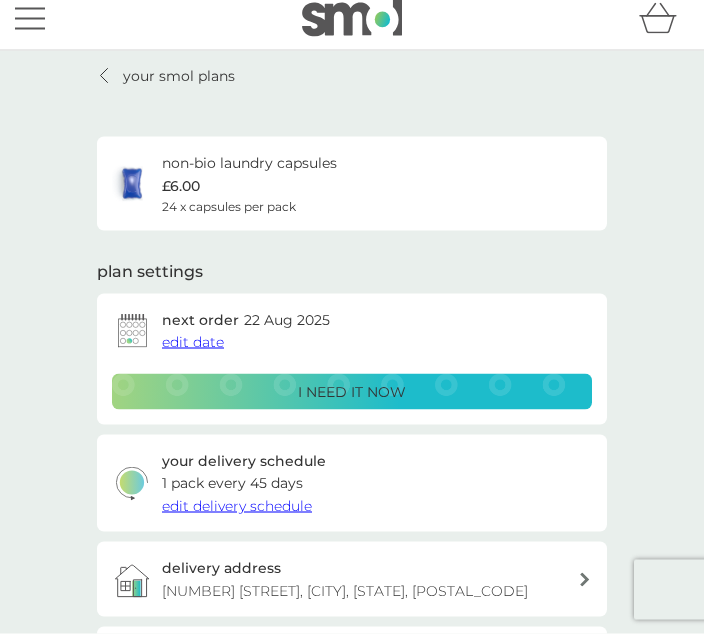 scroll, scrollTop: 0, scrollLeft: 0, axis: both 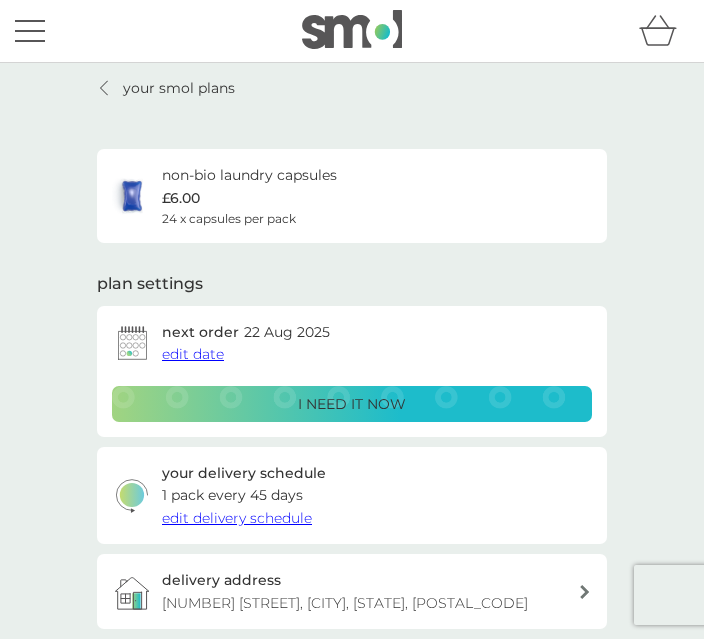 click at bounding box center (105, 88) 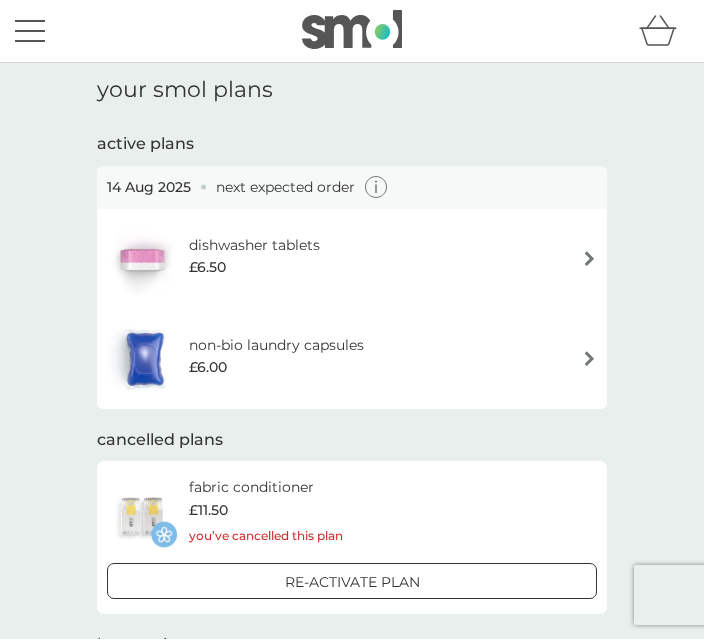 click on "next expected order" at bounding box center (285, 187) 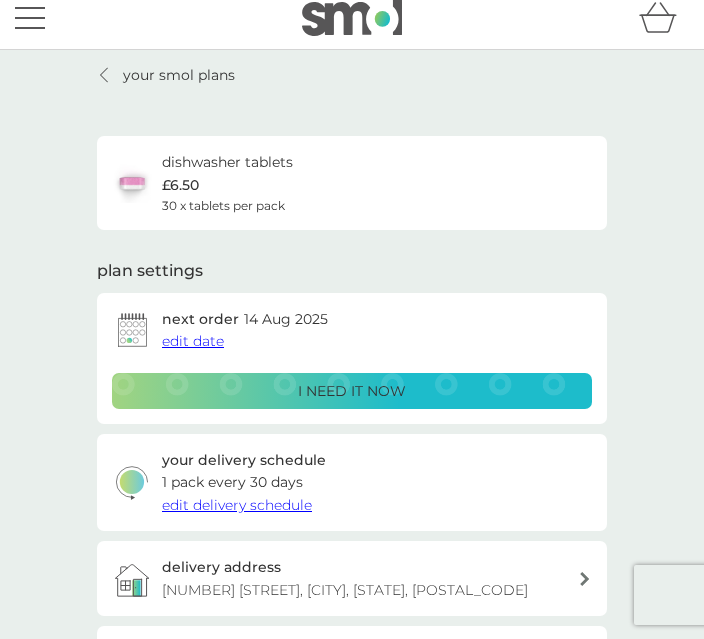 scroll, scrollTop: 0, scrollLeft: 0, axis: both 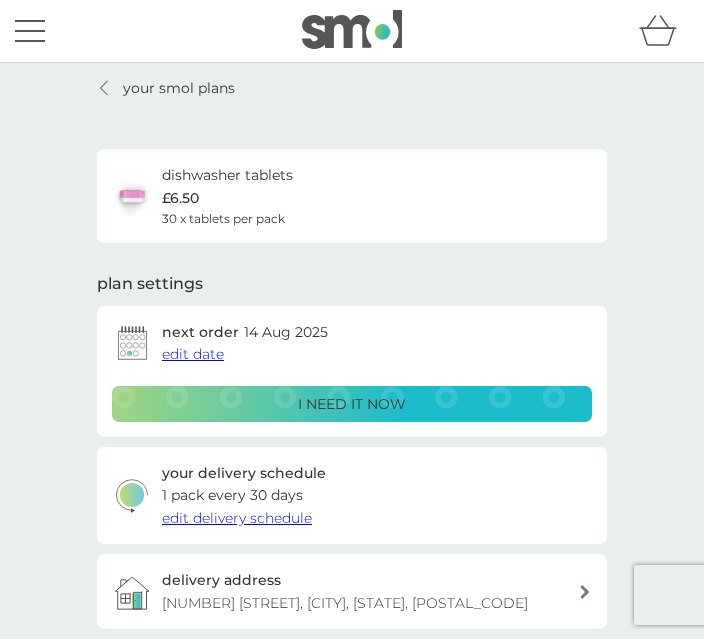 click on "your smol plans dishwasher tablets £6.50 30 x tablets per pack plan settings next order 14 Aug 2025 edit date i need it now your delivery schedule 1 pack every 30 days edit delivery schedule delivery address 109 Larkrise, Langley Green, Crawley, RH11 7QG donate a wash give back and add 30p to your ongoing plan to donate 2 laundry capsules to The Hygiene Bank charity. ADD TO PLAN Pause plan cancel plan" at bounding box center (352, 501) 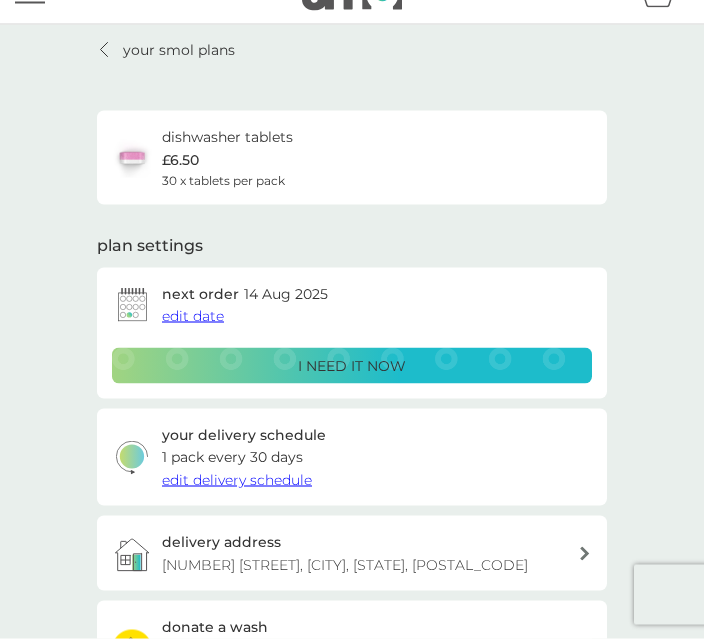 scroll, scrollTop: 0, scrollLeft: 0, axis: both 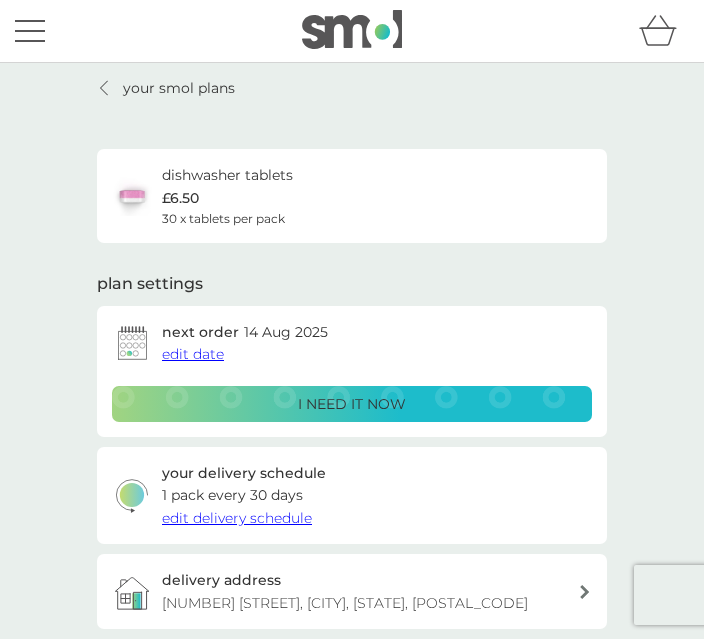 click on "your smol plans" at bounding box center [166, 88] 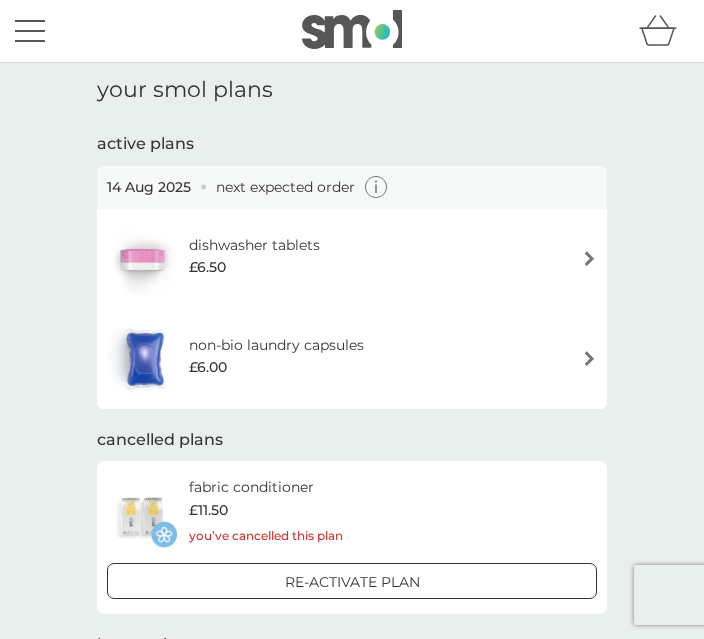 click on "non-bio laundry capsules £6.00" at bounding box center (286, 359) 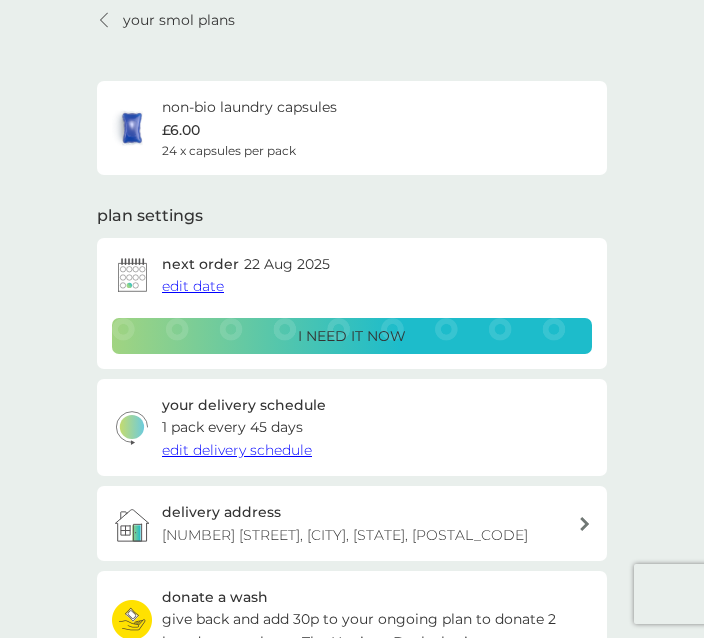 click on "edit delivery schedule" at bounding box center [237, 451] 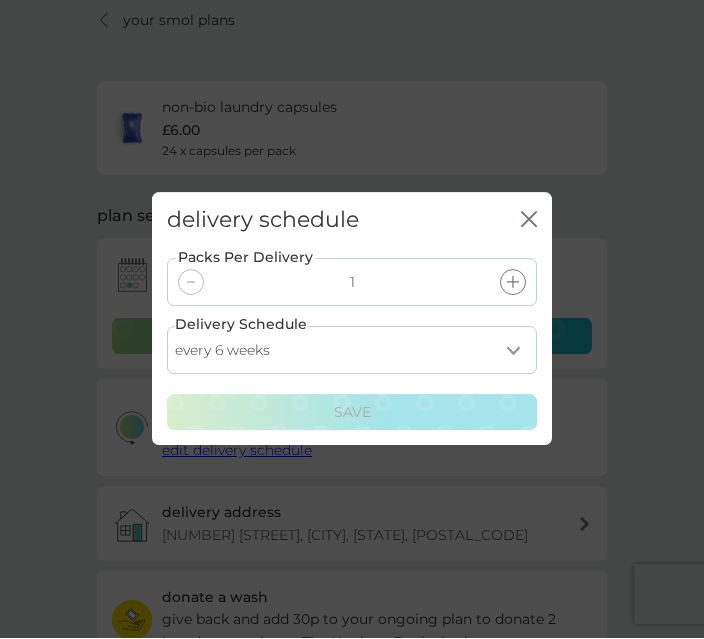scroll, scrollTop: 68, scrollLeft: 0, axis: vertical 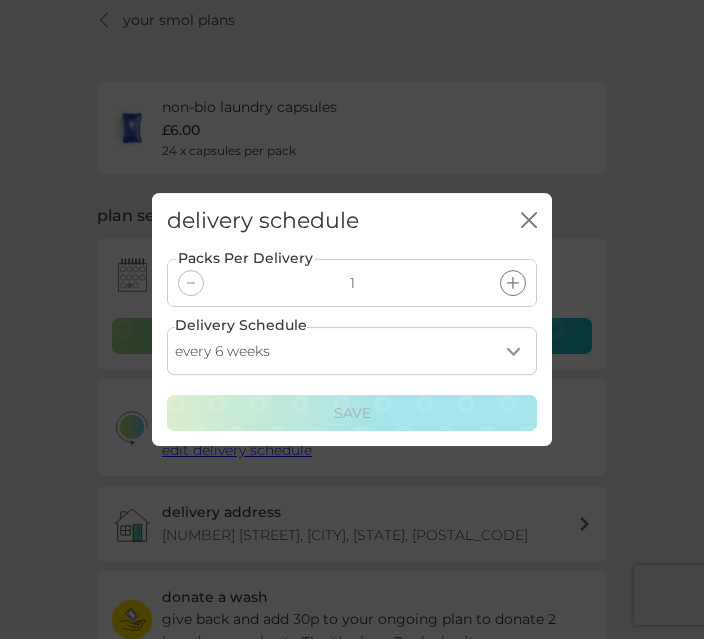 click on "delivery schedule close" at bounding box center [352, 221] 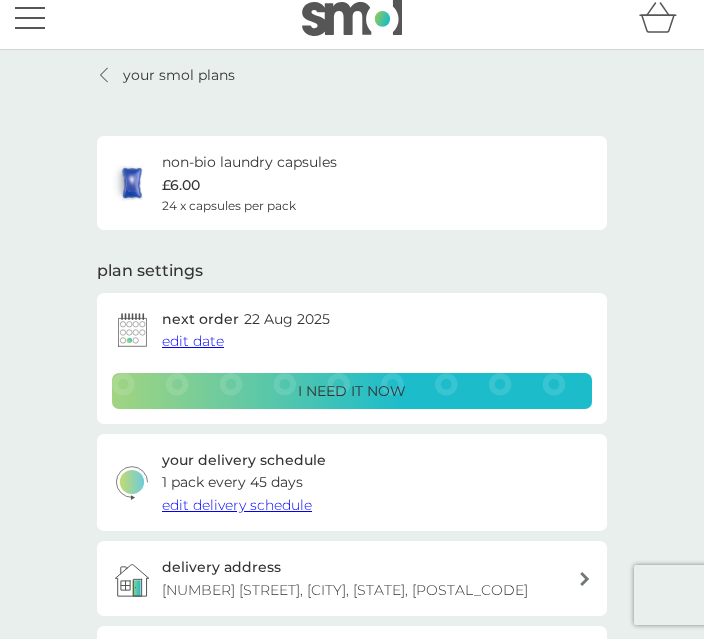 scroll, scrollTop: 0, scrollLeft: 0, axis: both 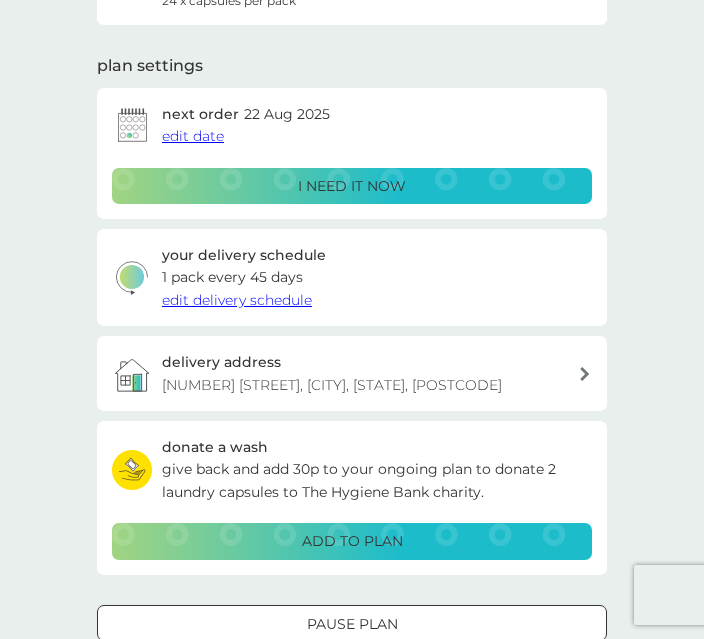 click on "cancel plan" at bounding box center [352, 682] 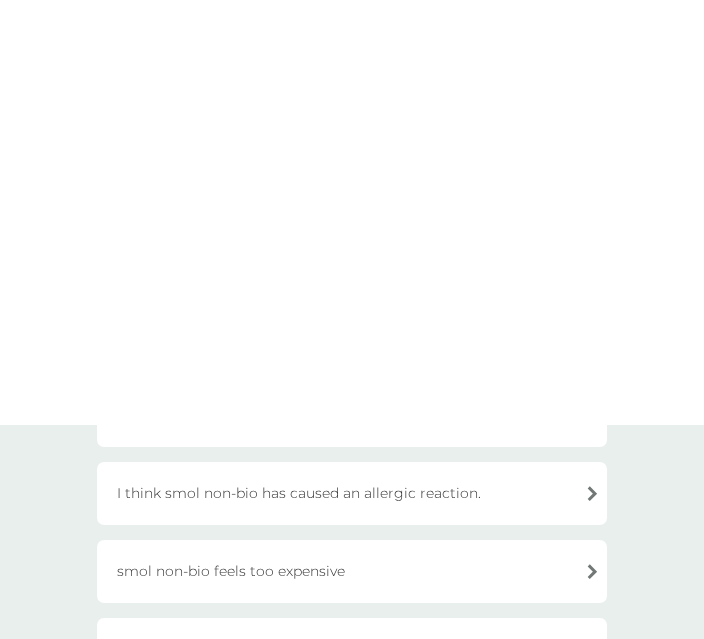 scroll, scrollTop: 0, scrollLeft: 0, axis: both 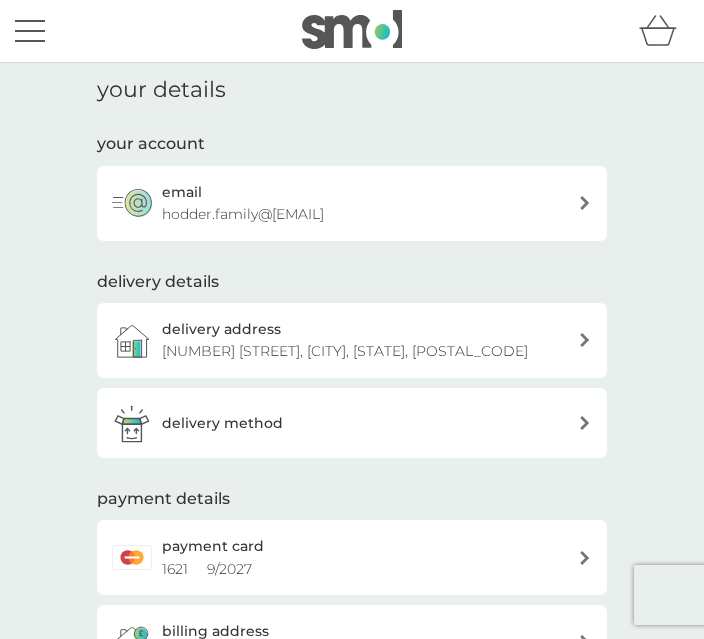 click at bounding box center (30, 31) 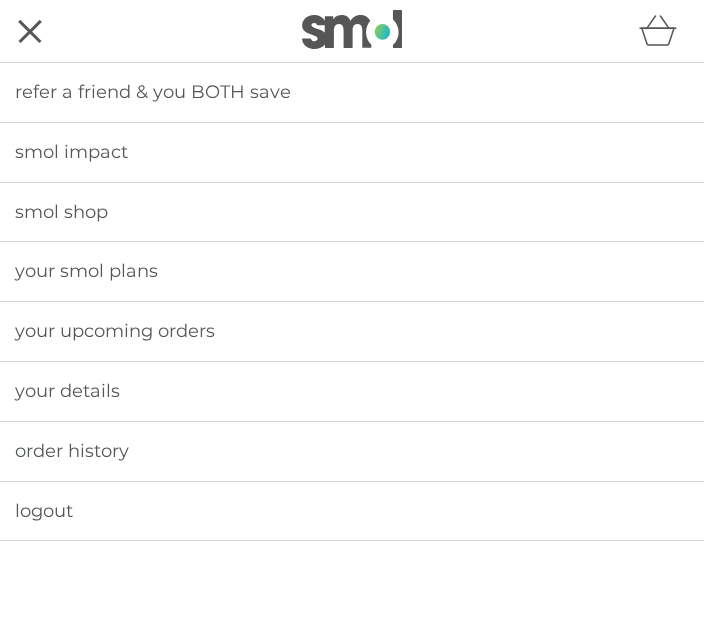 click on "your upcoming orders" at bounding box center (352, 331) 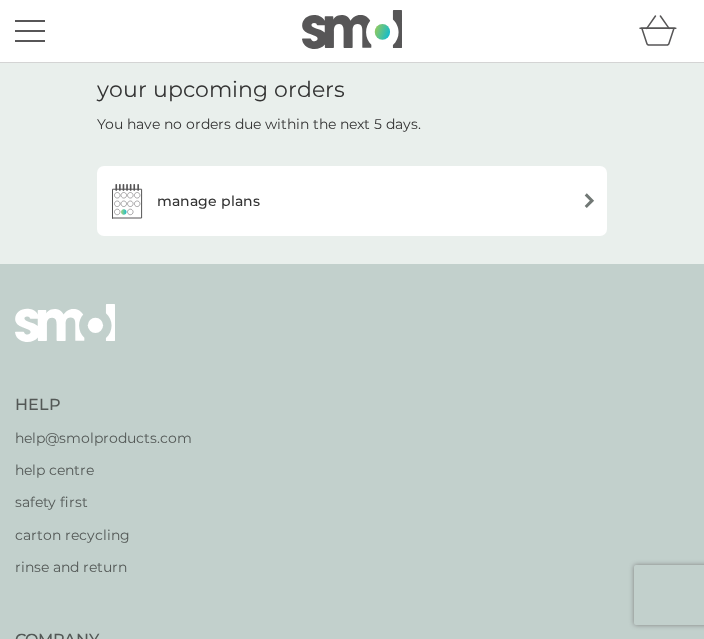 click on "manage plans" at bounding box center (352, 201) 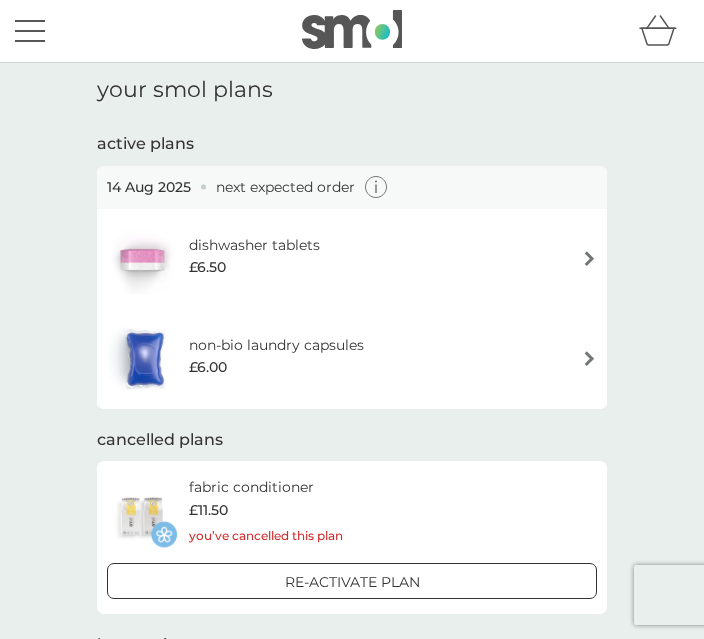 click on "dishwasher tablets" at bounding box center (254, 245) 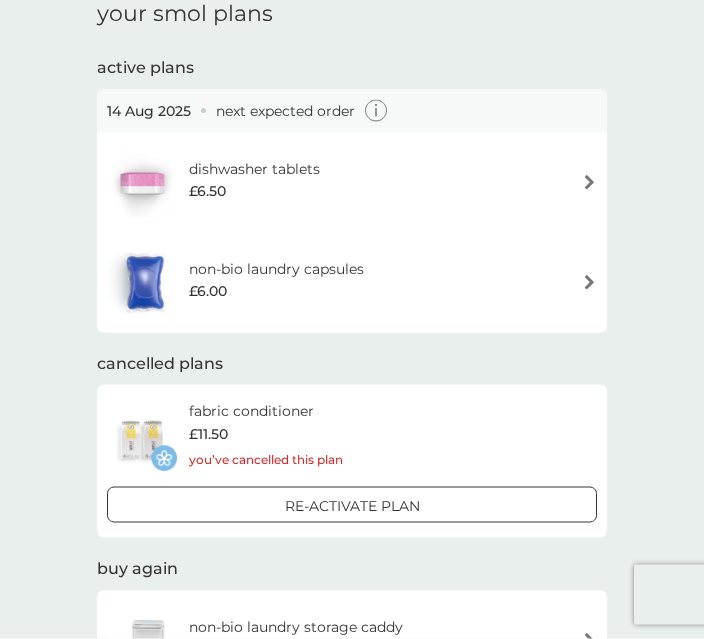 scroll, scrollTop: 77, scrollLeft: 0, axis: vertical 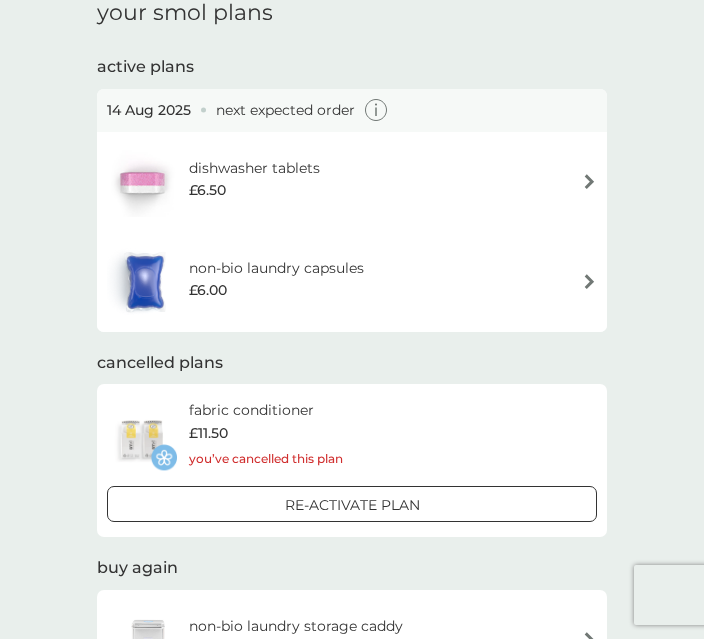 click at bounding box center [589, 181] 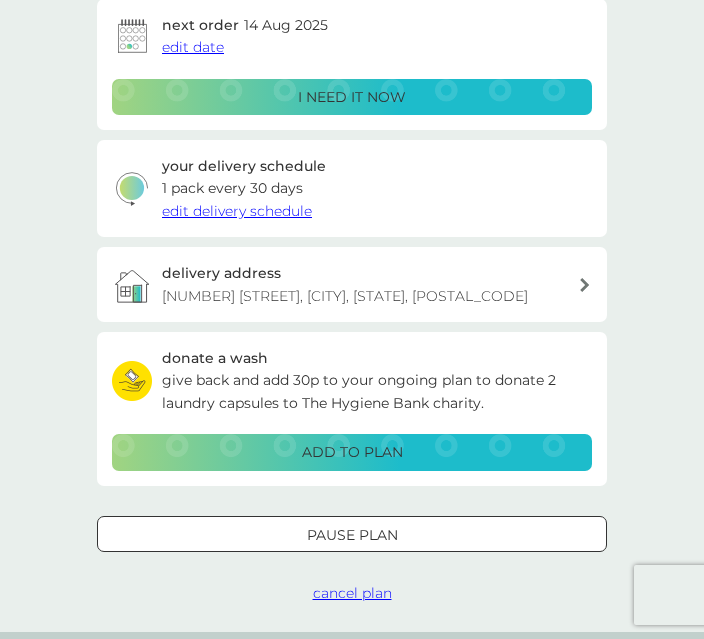 scroll, scrollTop: 310, scrollLeft: 0, axis: vertical 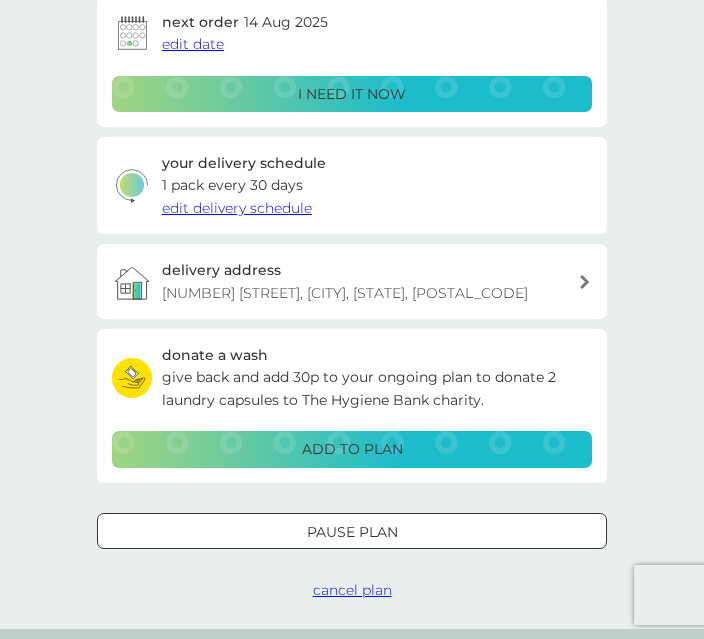 click on "cancel plan" at bounding box center [352, 590] 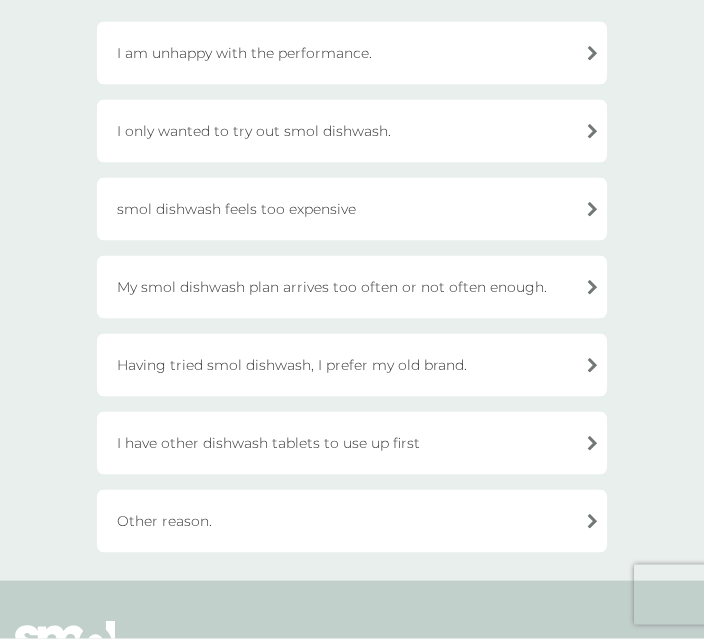 scroll, scrollTop: 204, scrollLeft: 0, axis: vertical 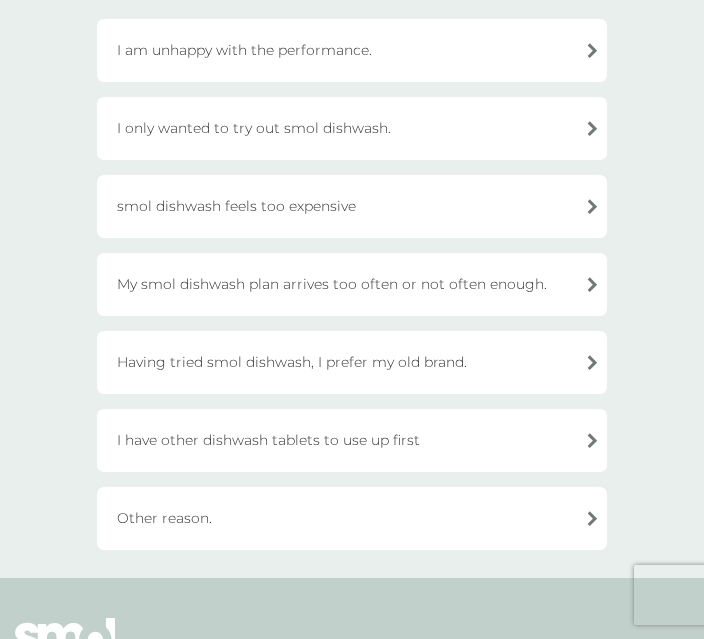 click on "Other reason." at bounding box center [352, 518] 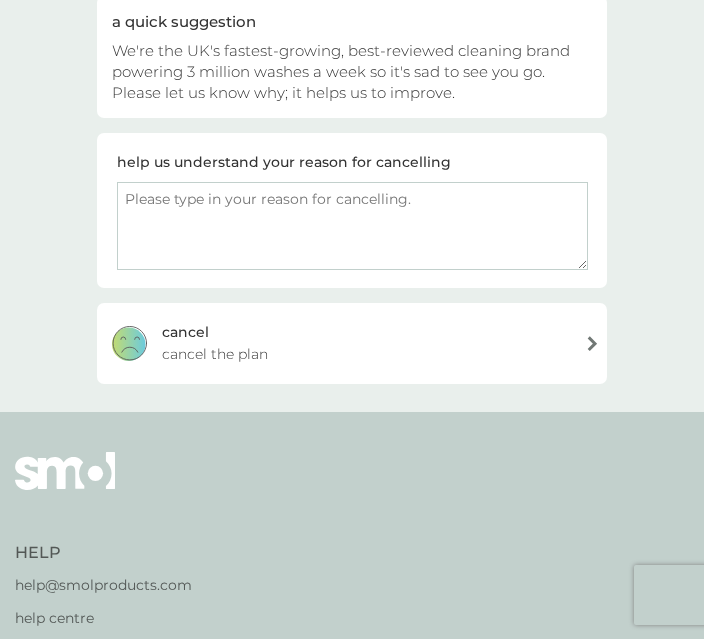 click at bounding box center [352, 226] 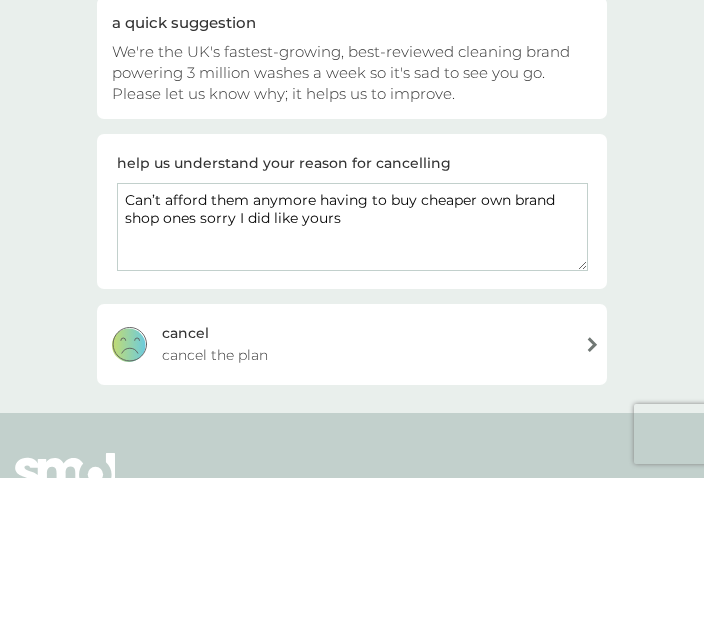 scroll, scrollTop: 39, scrollLeft: 0, axis: vertical 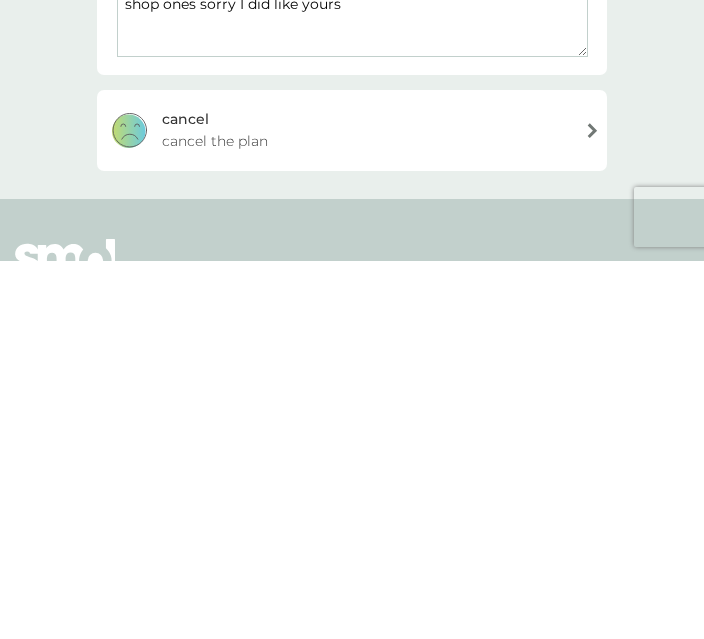 type on "Can’t afford them anymore having to buy cheaper own brand shop ones sorry I did like yours" 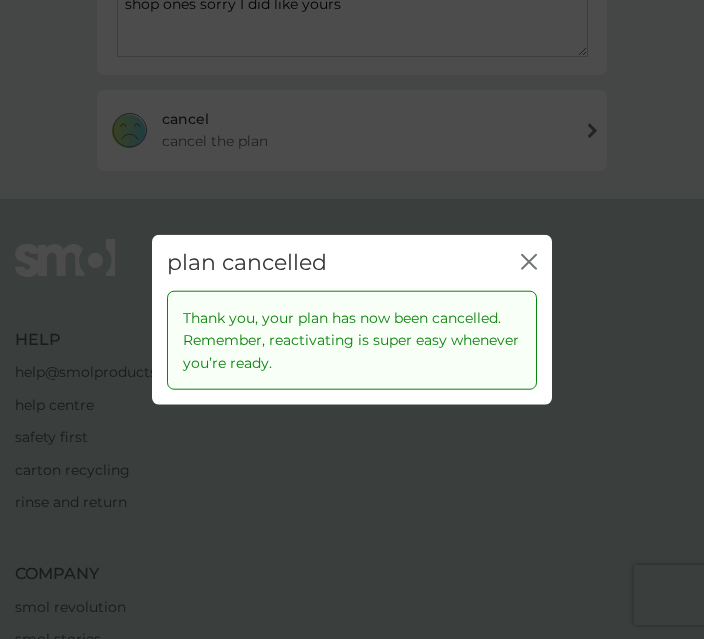 click on "close" 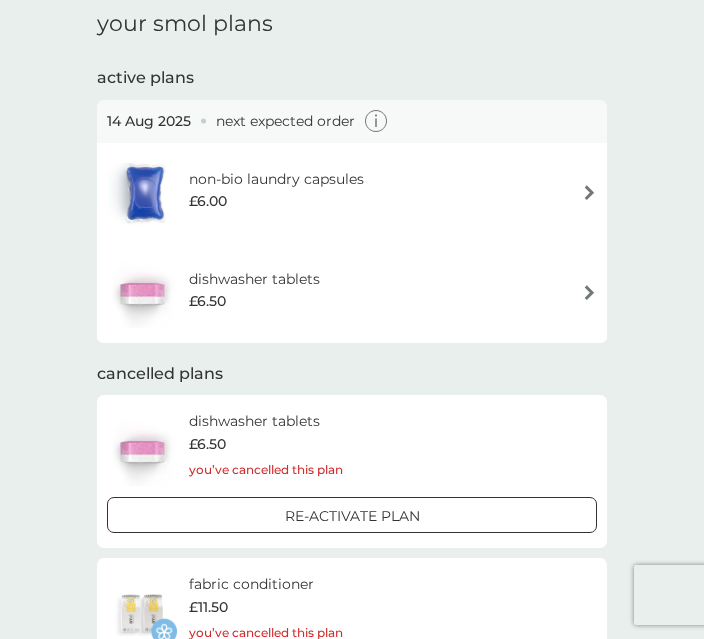 scroll, scrollTop: 65, scrollLeft: 0, axis: vertical 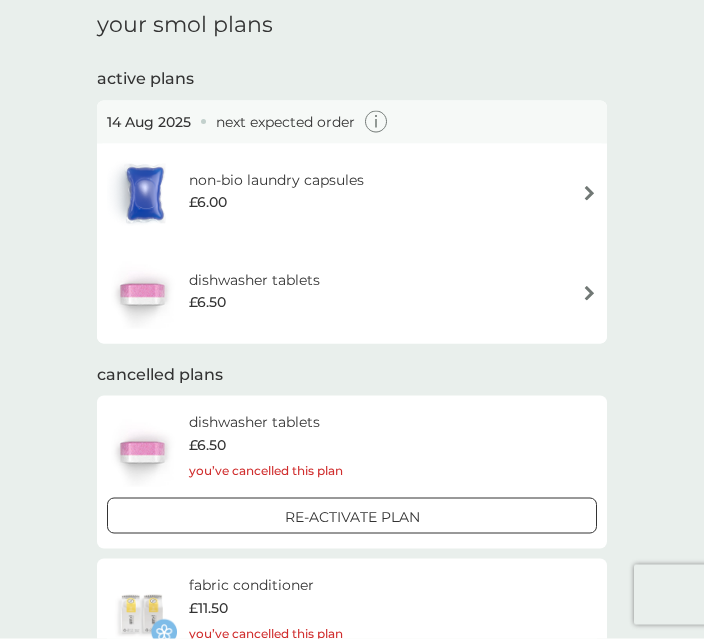 click on "non-bio laundry capsules £6.00" at bounding box center [352, 194] 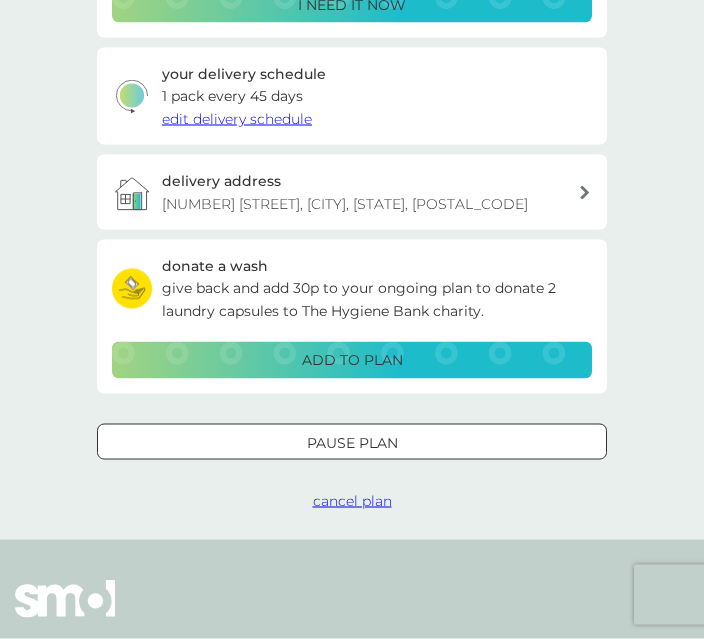 scroll, scrollTop: 401, scrollLeft: 0, axis: vertical 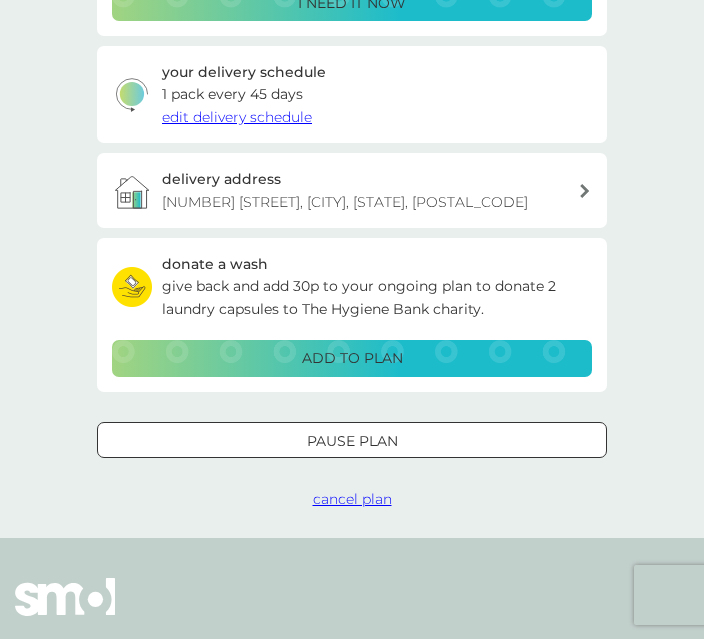 click on "cancel plan" at bounding box center [352, 499] 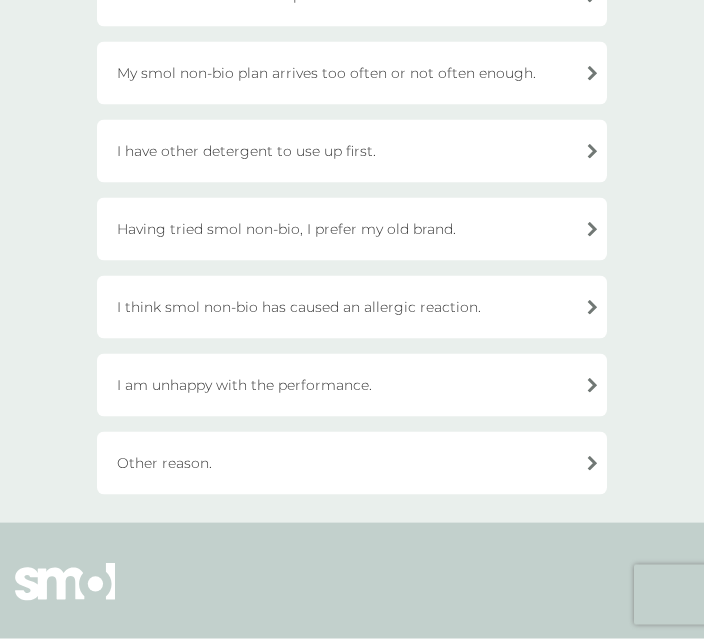 scroll, scrollTop: 573, scrollLeft: 0, axis: vertical 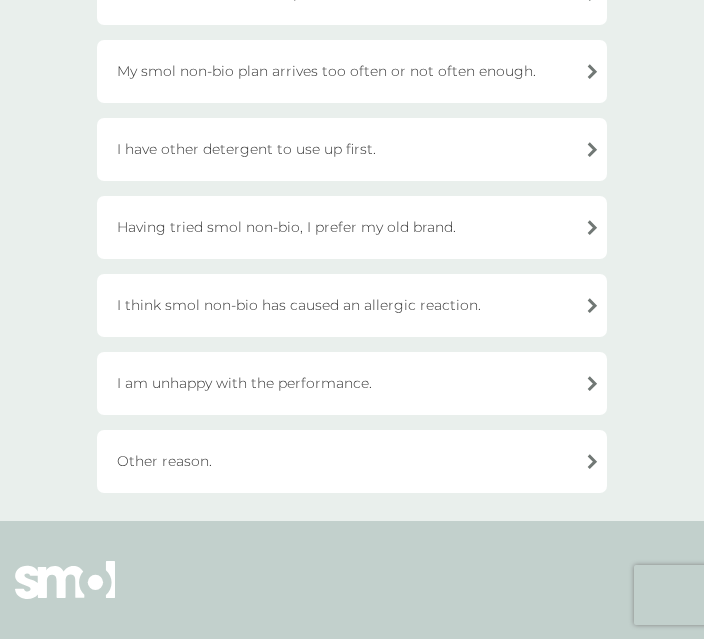 click on "Other reason." at bounding box center [352, 461] 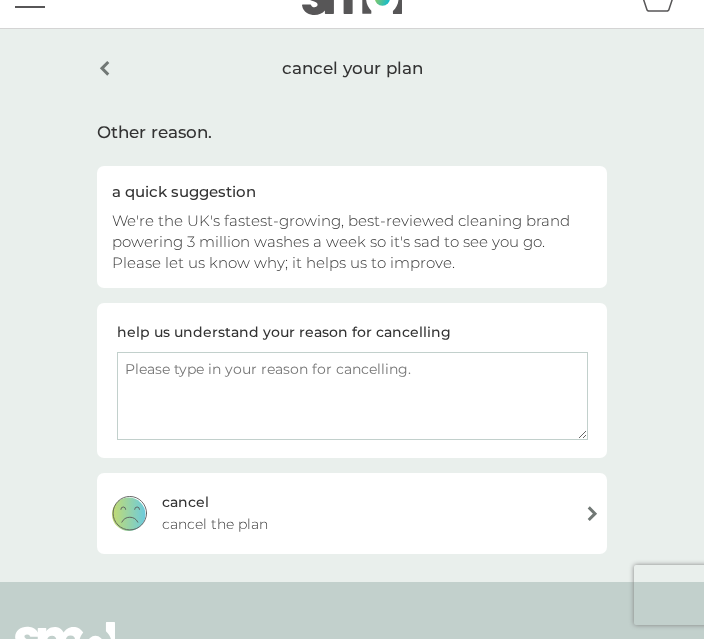 scroll, scrollTop: 22, scrollLeft: 0, axis: vertical 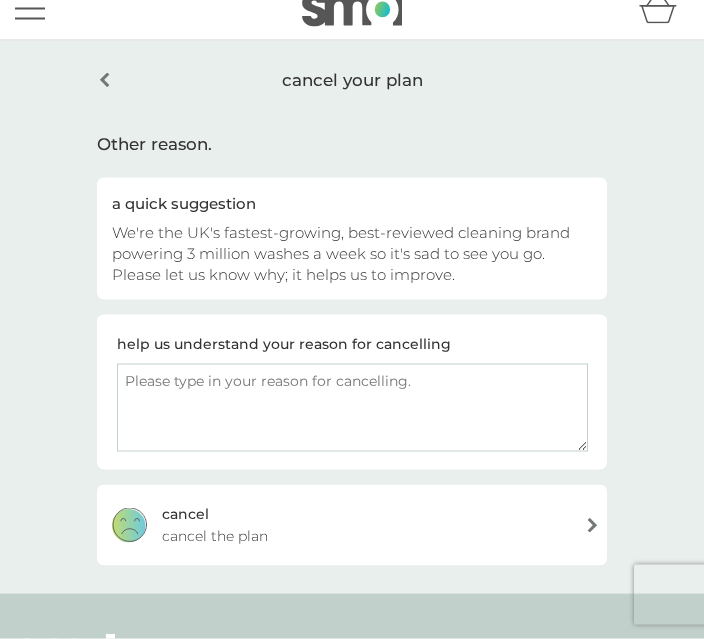 click at bounding box center (352, 408) 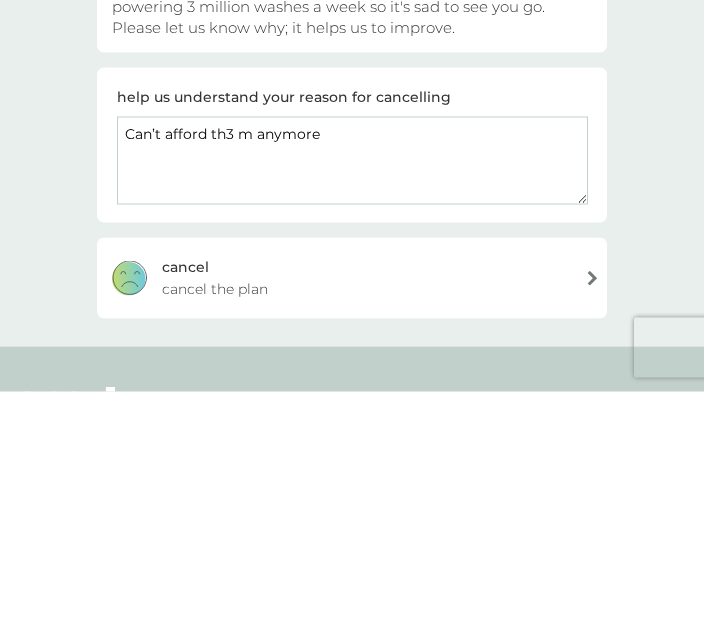 click on "Can’t afford th3 m anymore" at bounding box center (352, 408) 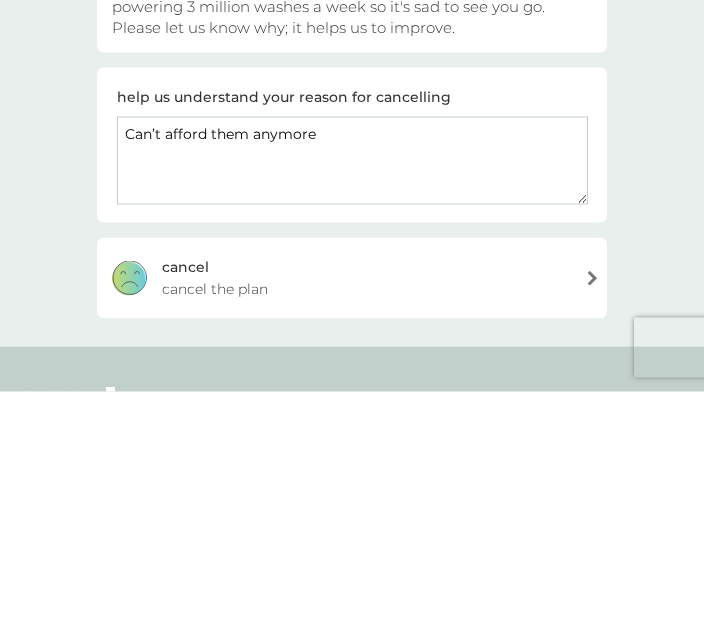 click on "Can’t afford them anymore" at bounding box center [352, 408] 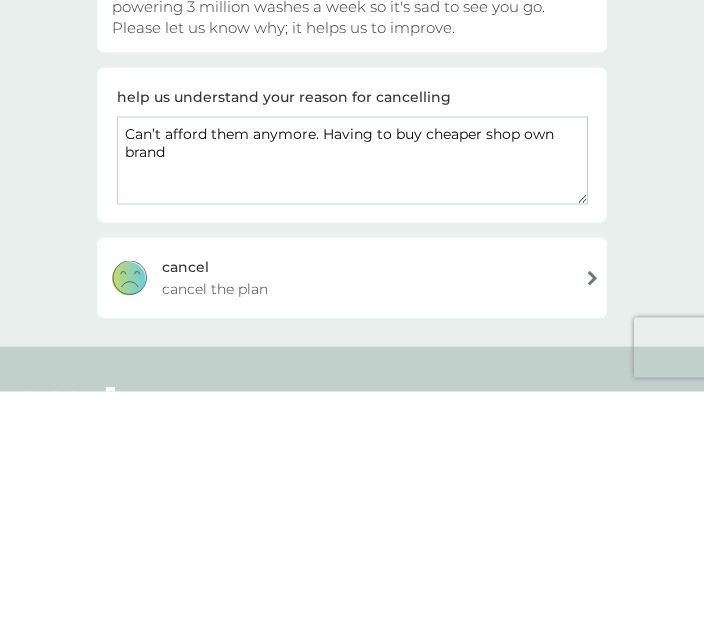 type on "Can’t afford them anymore. Having to buy cheaper shop own brand" 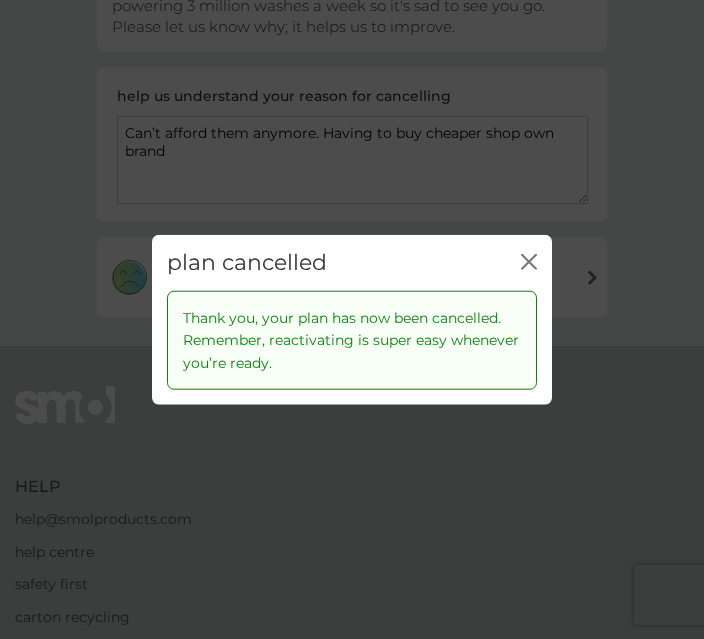 click on "close" at bounding box center (529, 262) 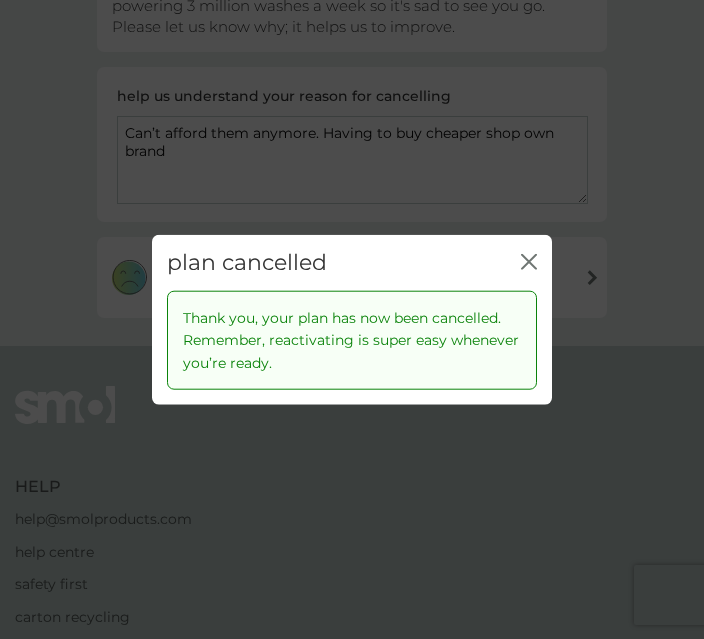 click on "close" 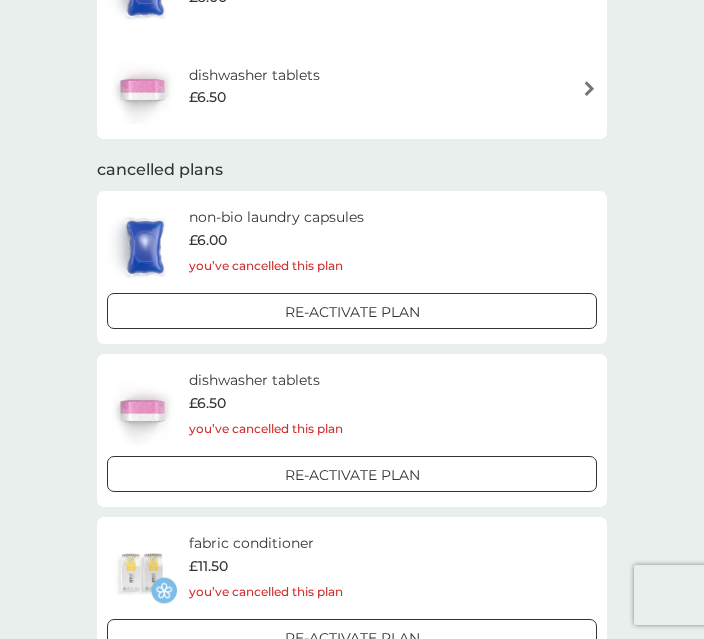 scroll, scrollTop: 0, scrollLeft: 0, axis: both 